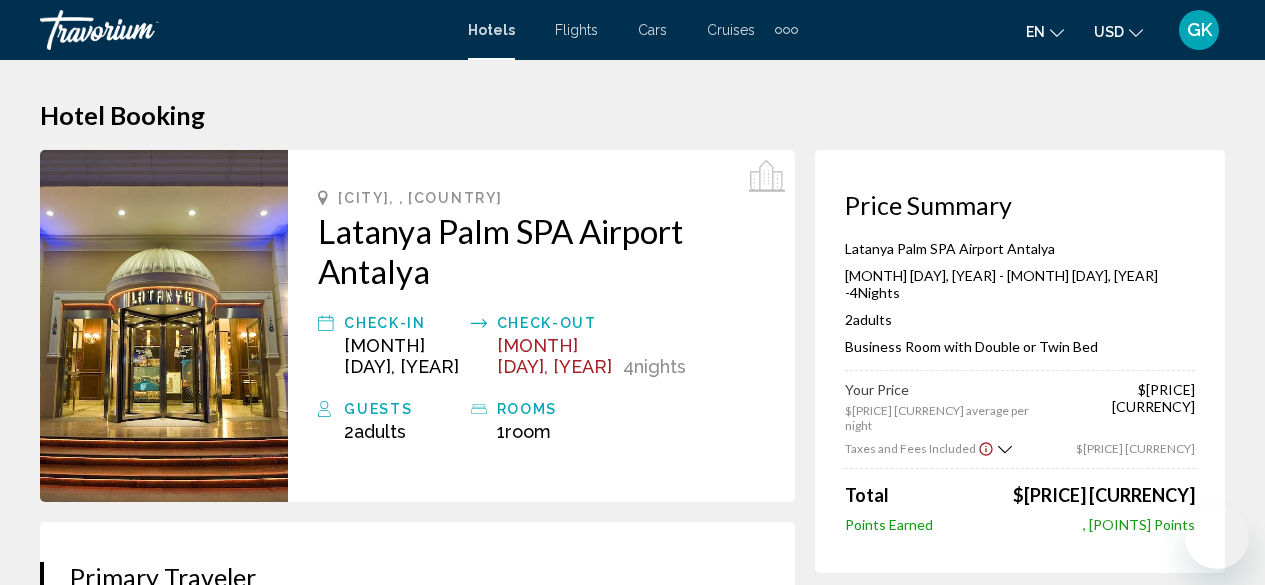 scroll, scrollTop: 0, scrollLeft: 0, axis: both 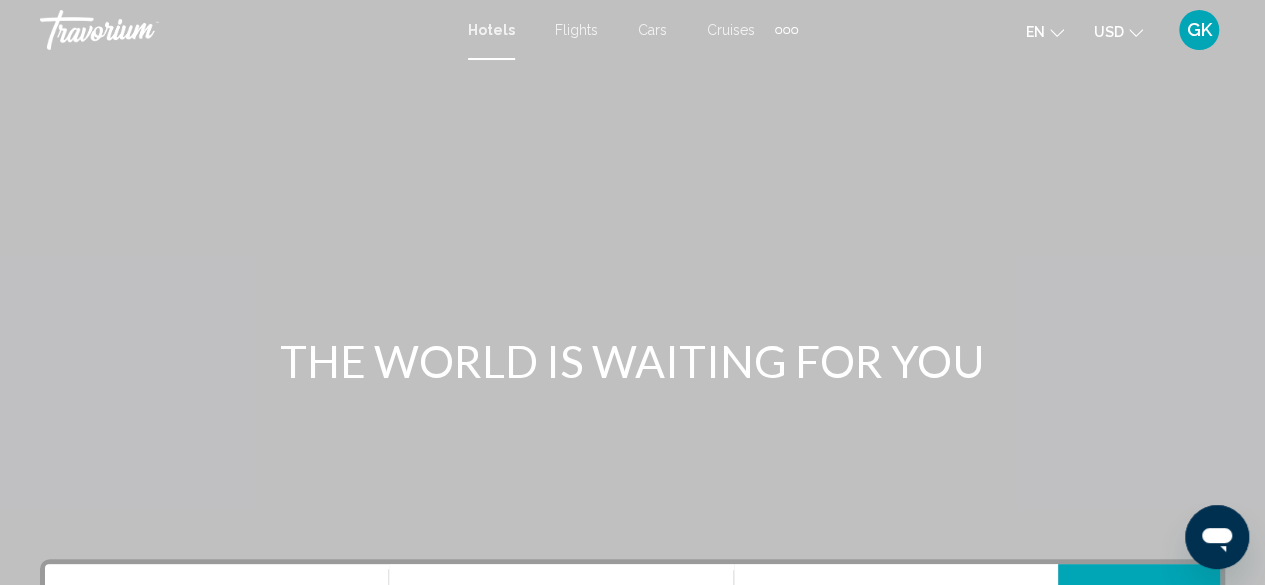 click on "Flights" at bounding box center (576, 30) 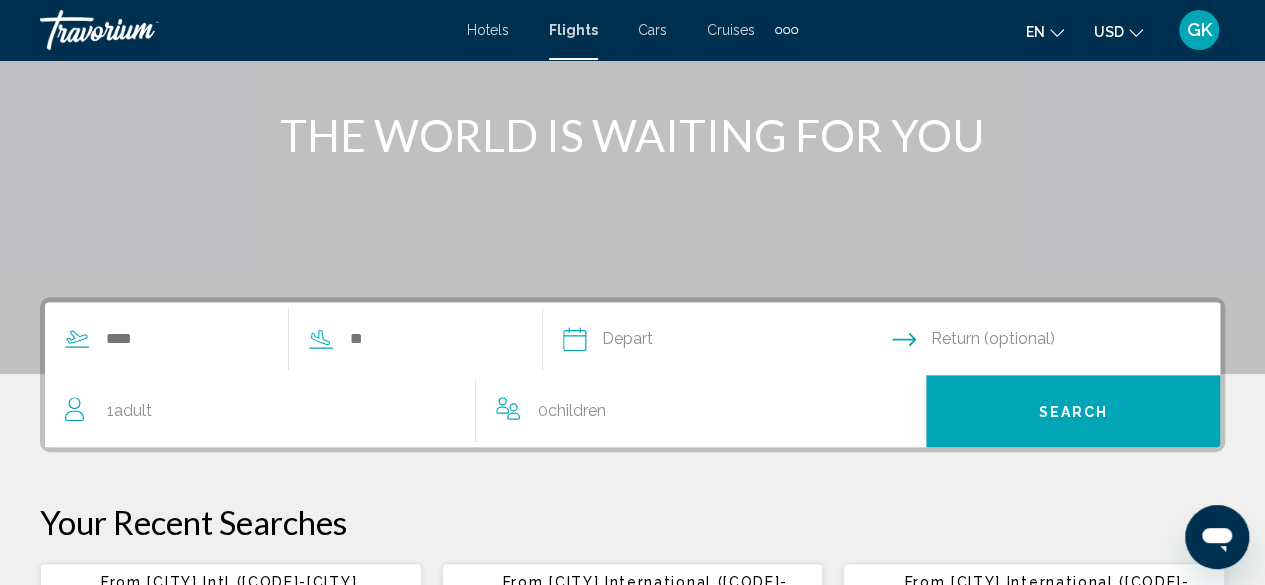 scroll, scrollTop: 372, scrollLeft: 0, axis: vertical 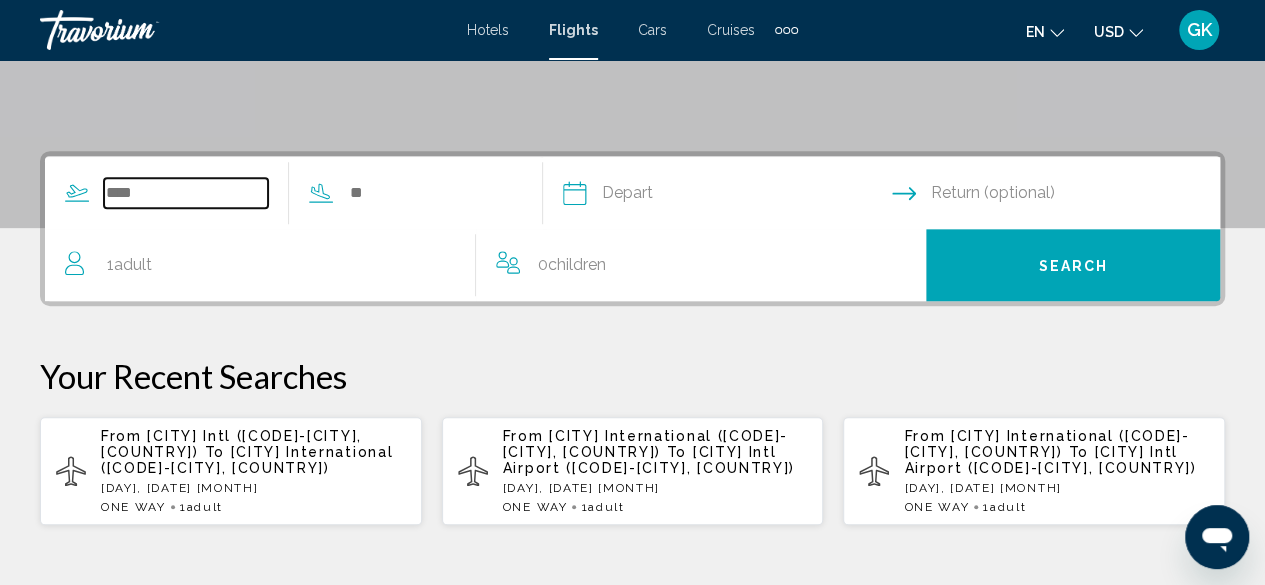 click at bounding box center (186, 193) 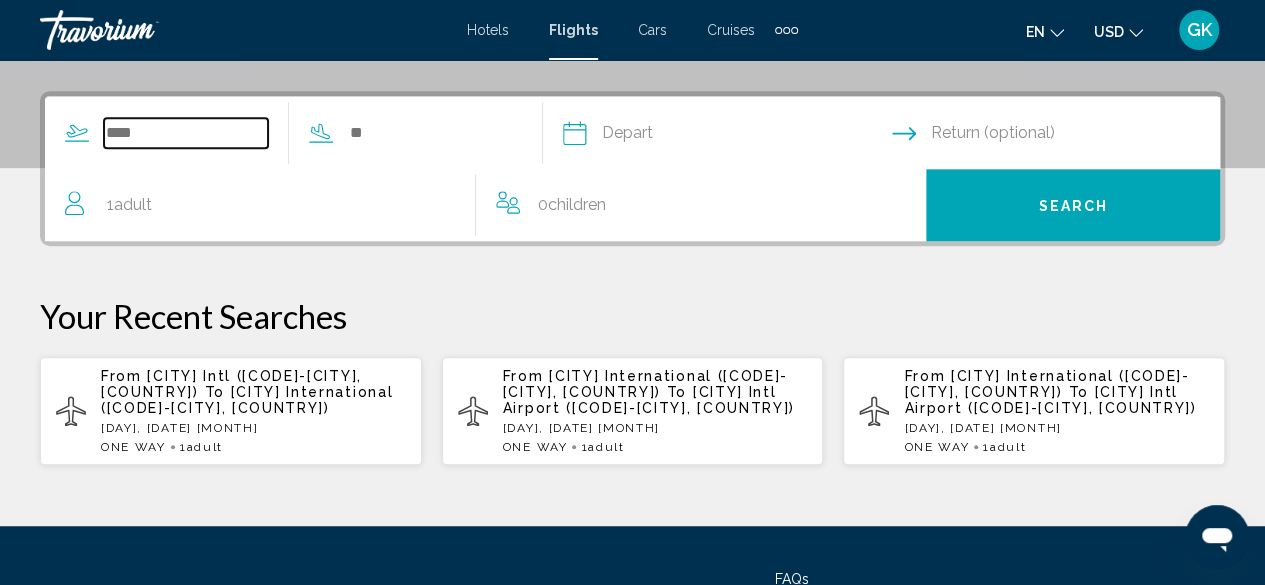 scroll, scrollTop: 458, scrollLeft: 0, axis: vertical 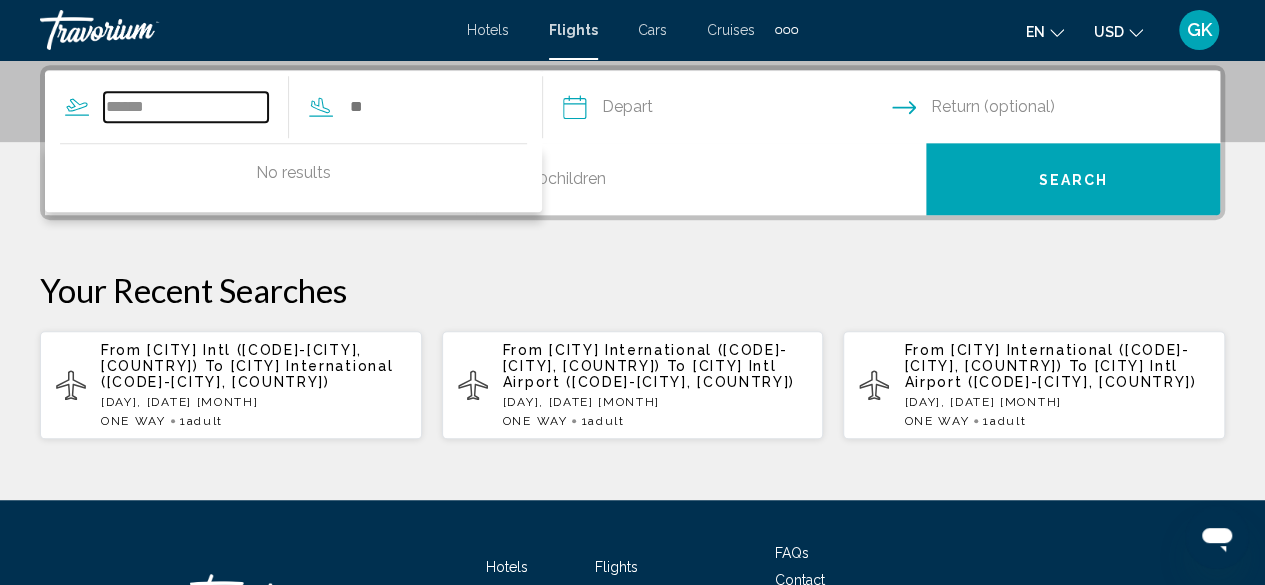 click on "******" at bounding box center [186, 107] 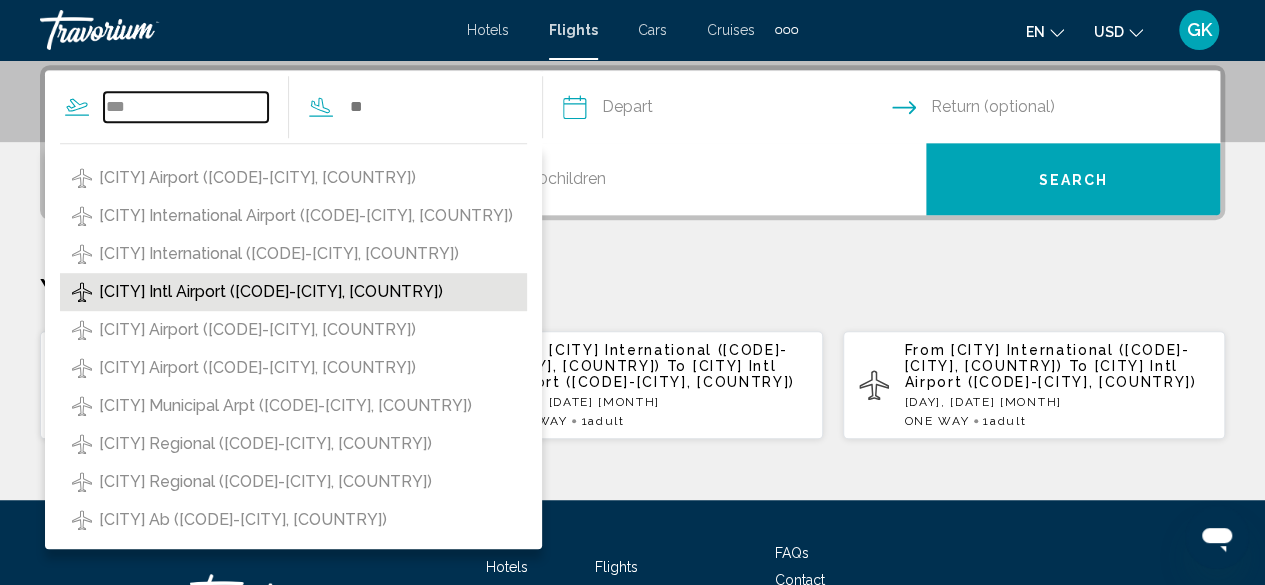 type on "***" 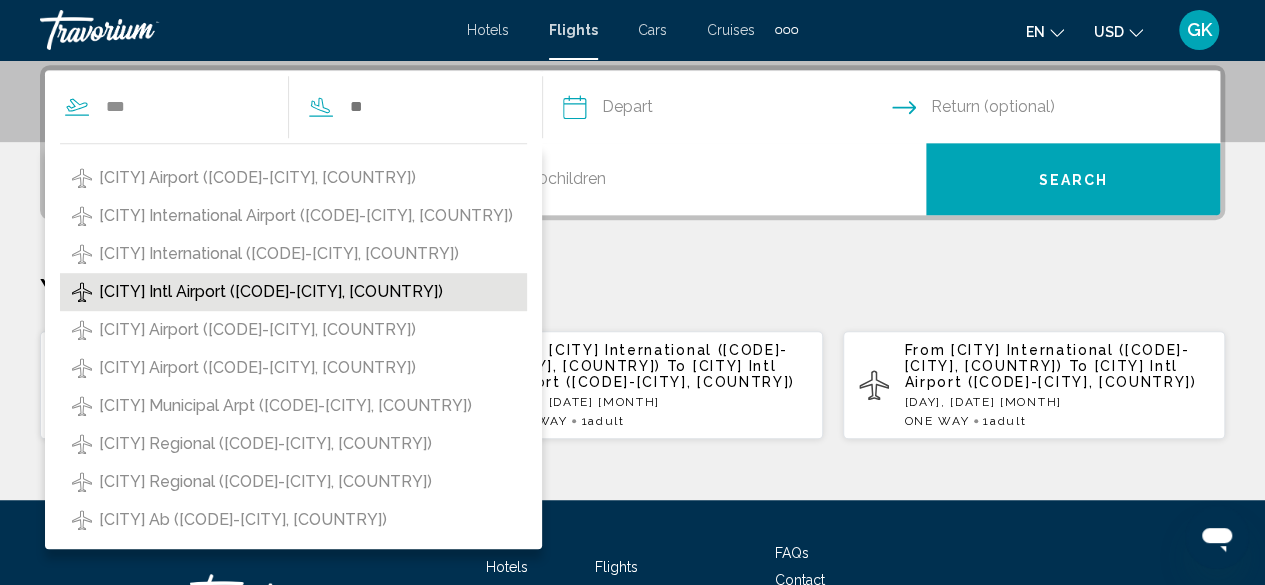 click on "[CITY] Intl Airport ([CODE]-[CITY], [COUNTRY])" at bounding box center (257, 178) 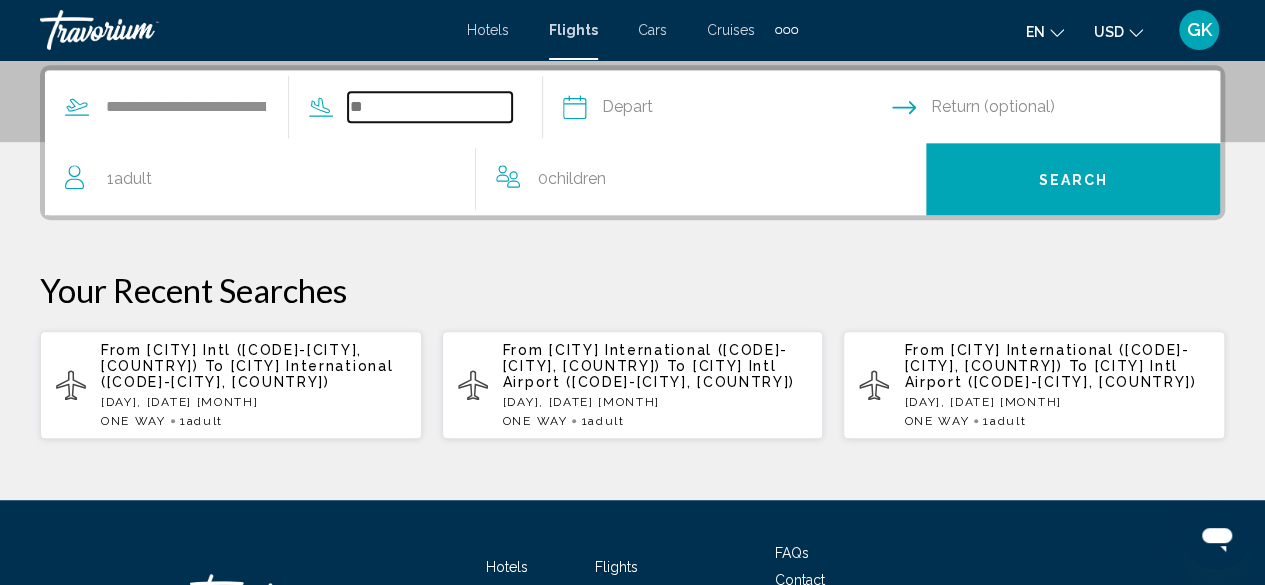 click at bounding box center [430, 107] 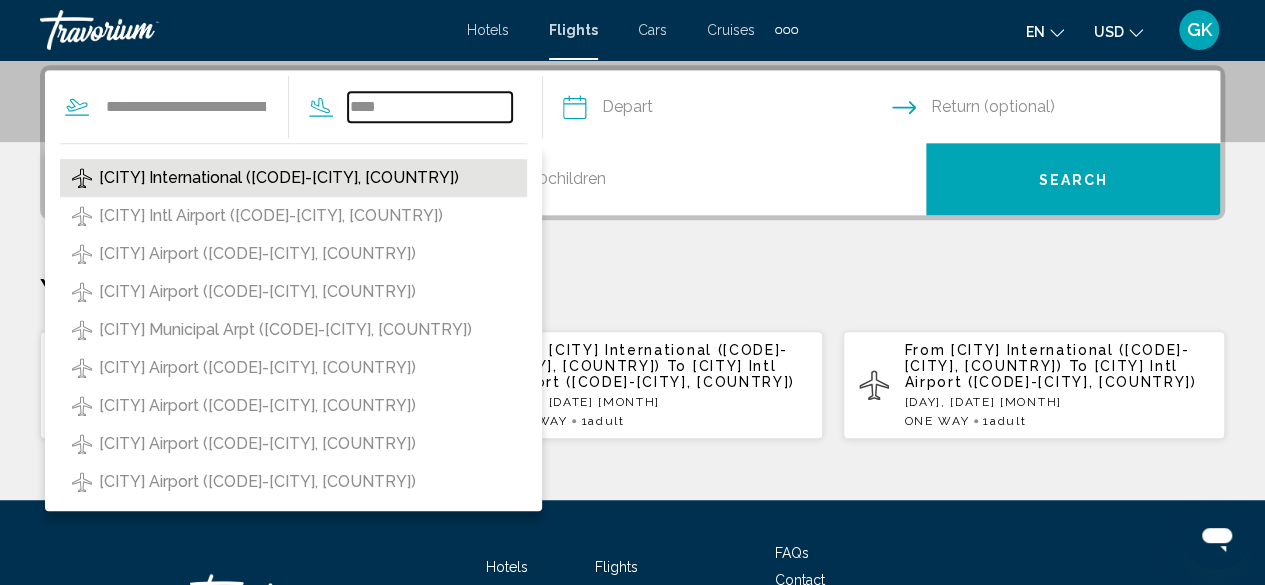 type on "****" 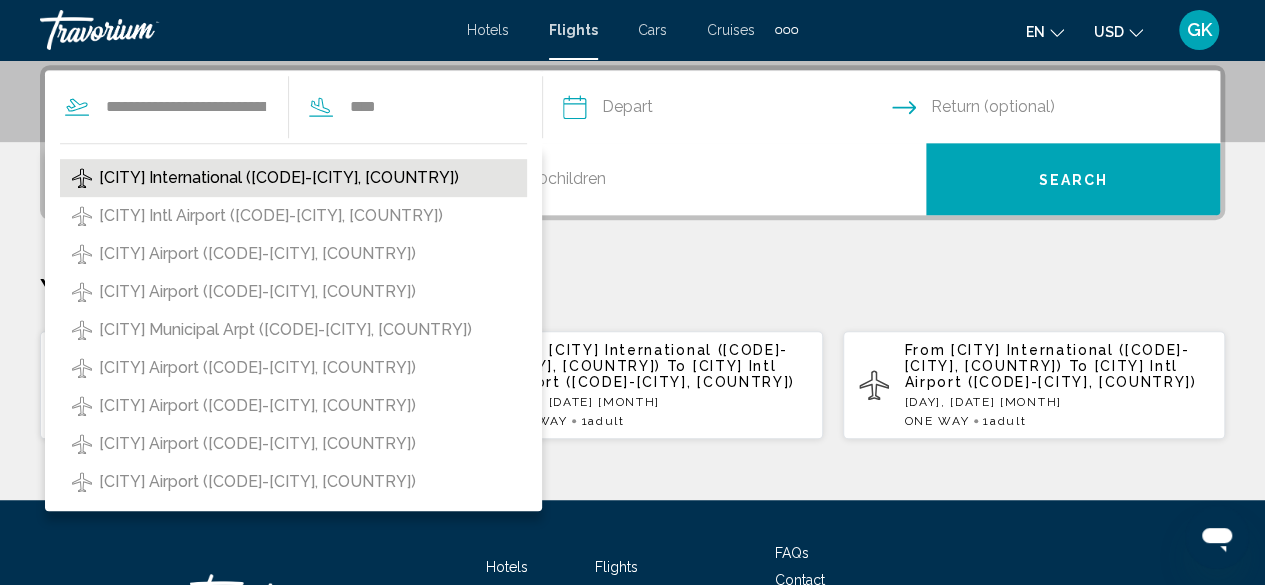 click on "[CITY] International ([CODE]-[CITY], [COUNTRY])" at bounding box center (279, 178) 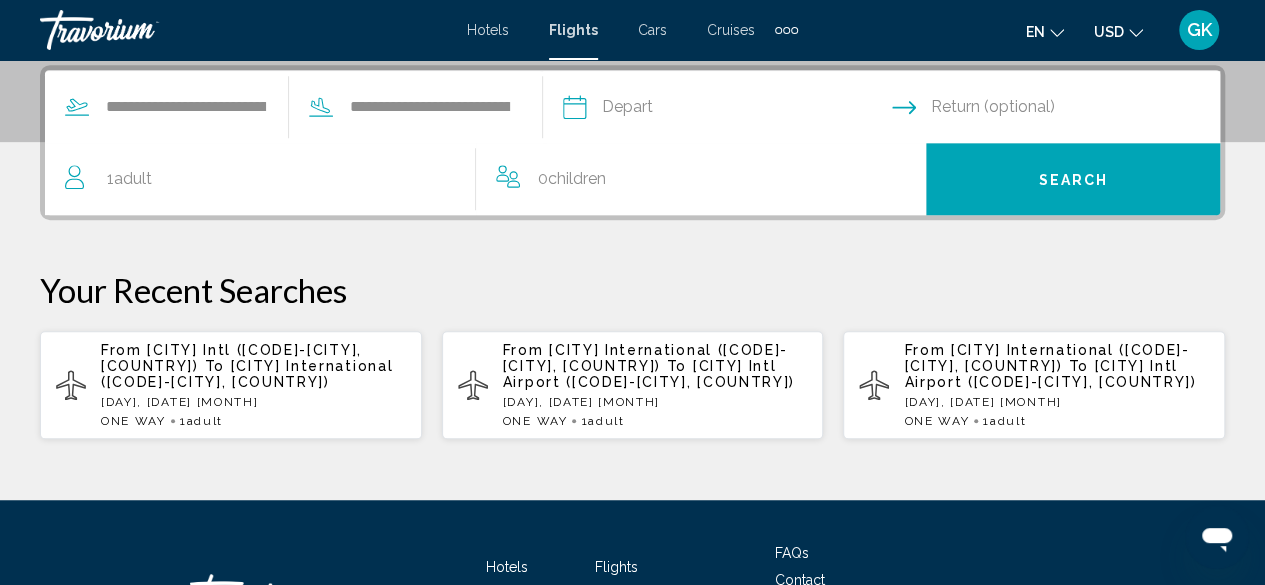 click on "**********" at bounding box center [166, 107] 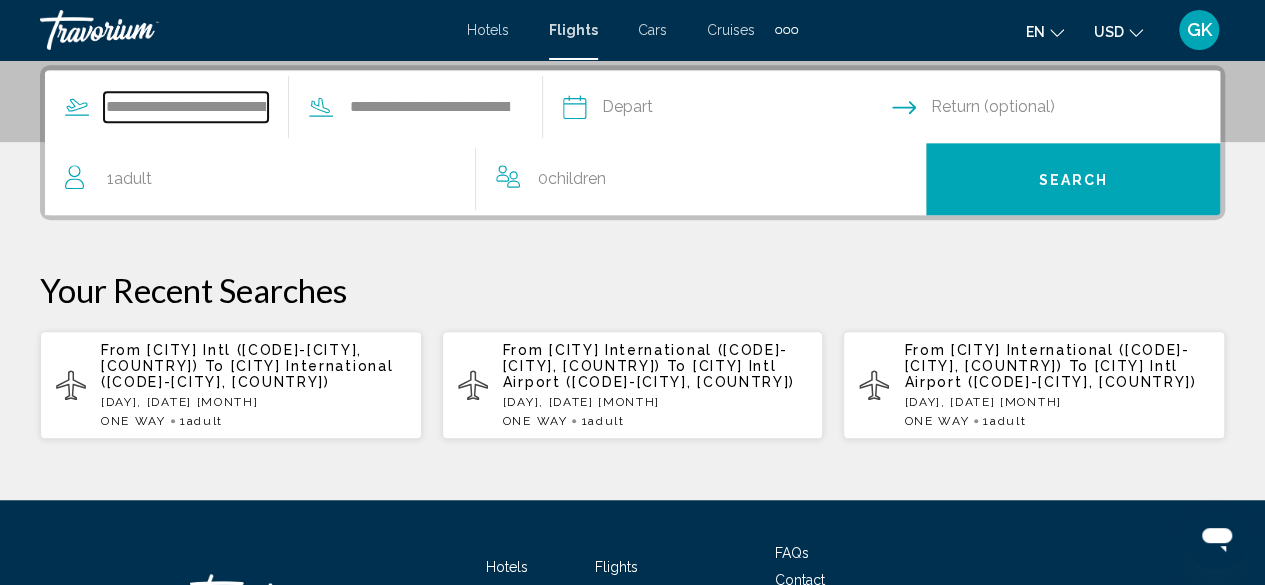 click on "**********" at bounding box center [186, 107] 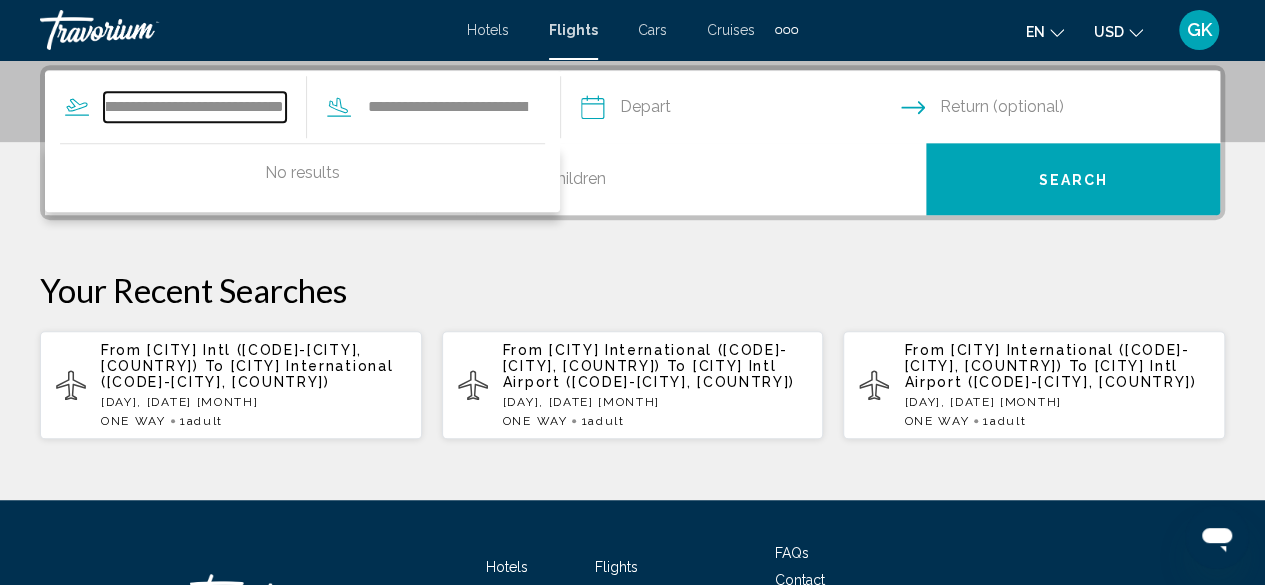 scroll, scrollTop: 0, scrollLeft: 0, axis: both 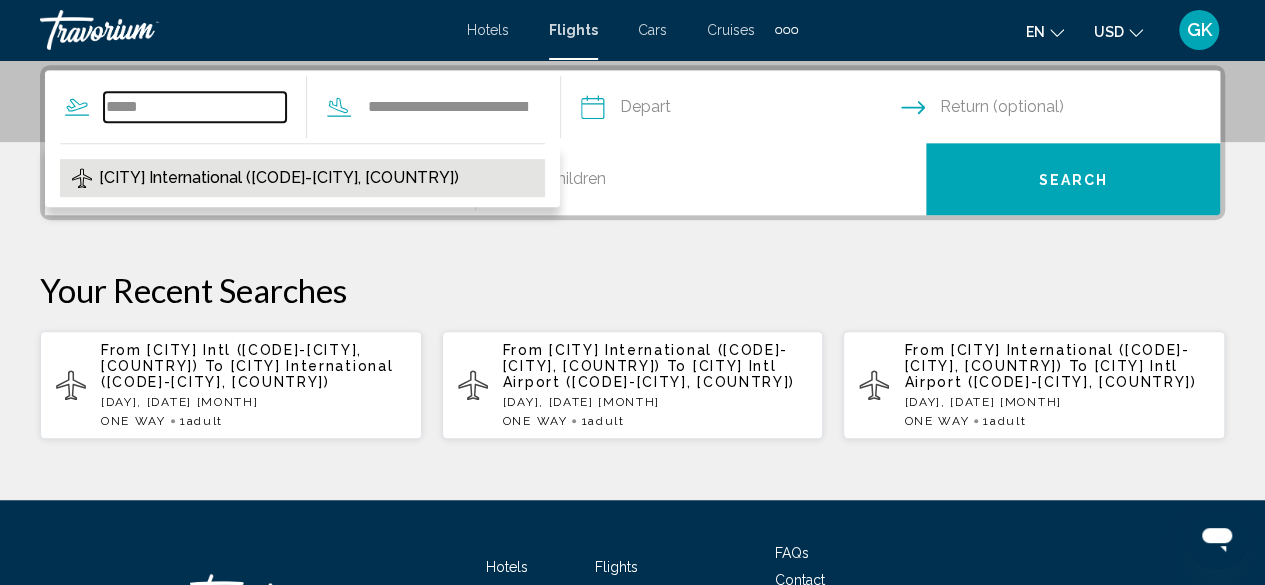 type on "*****" 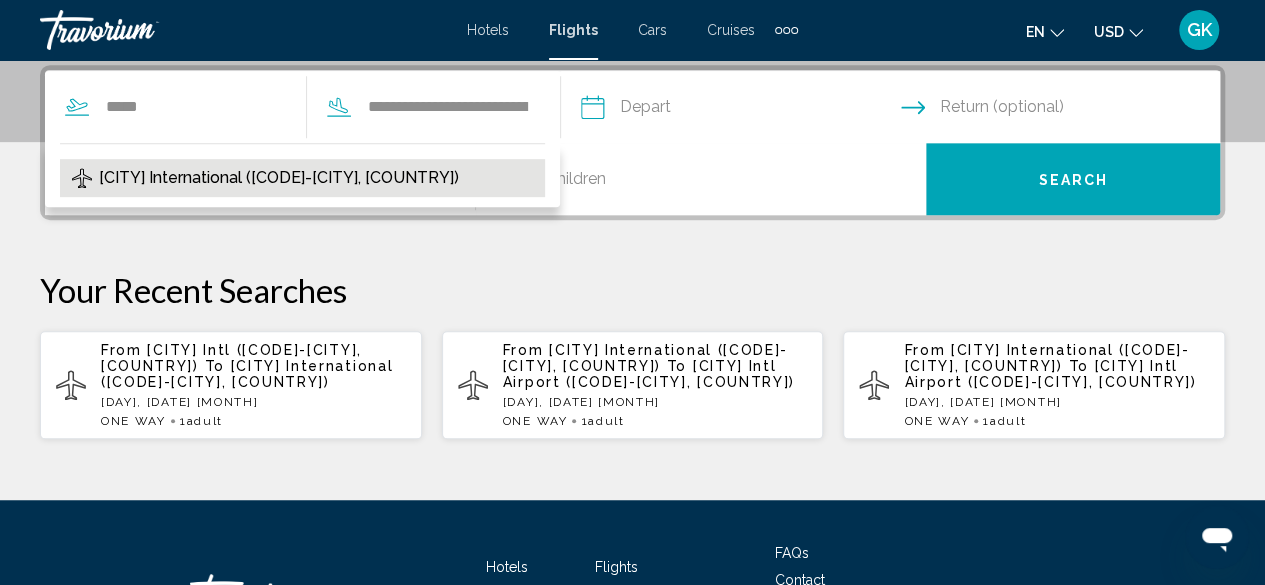 click on "[CITY] International ([CODE]-[CITY], [COUNTRY])" at bounding box center [279, 178] 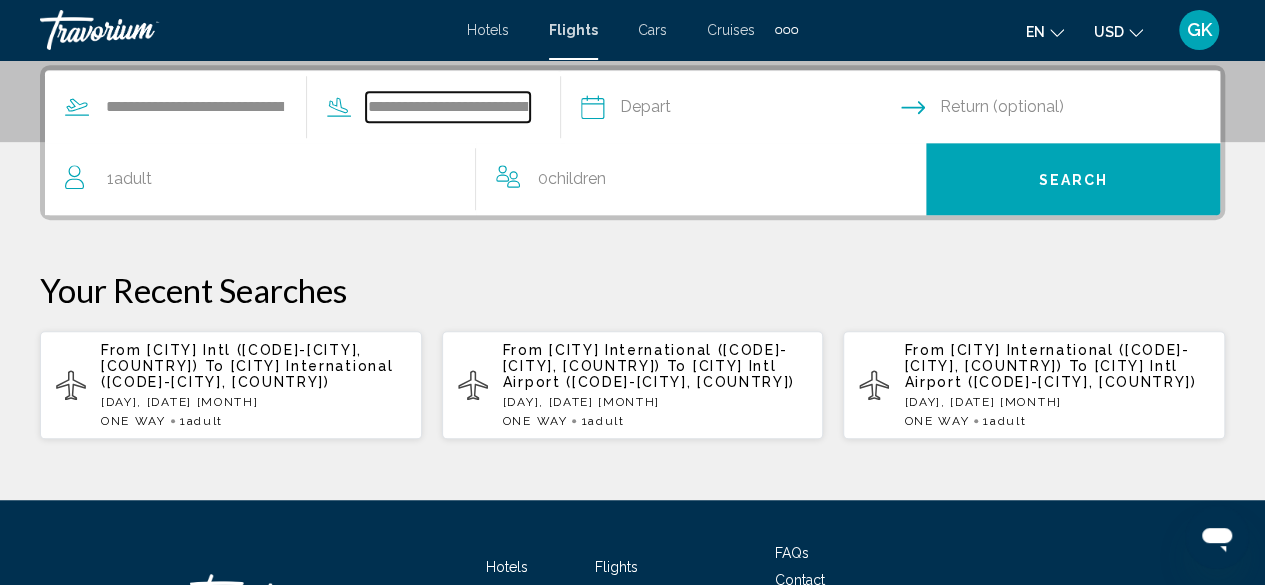 click on "**********" at bounding box center (448, 107) 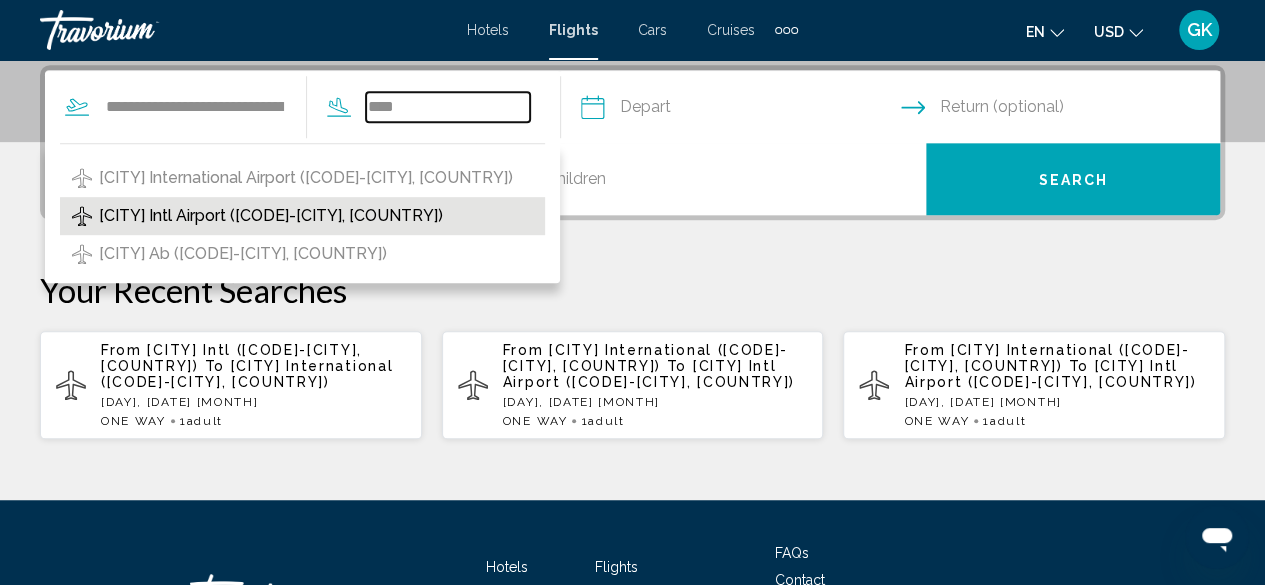 type on "****" 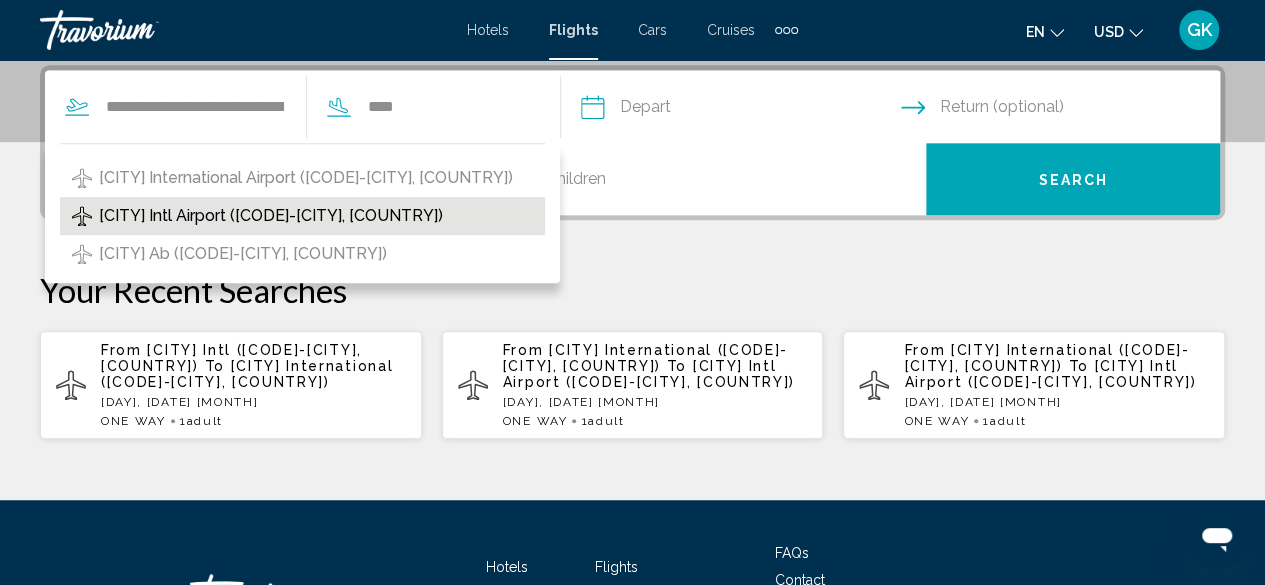 click on "[CITY] Intl Airport ([CODE]-[CITY], [COUNTRY])" at bounding box center [306, 178] 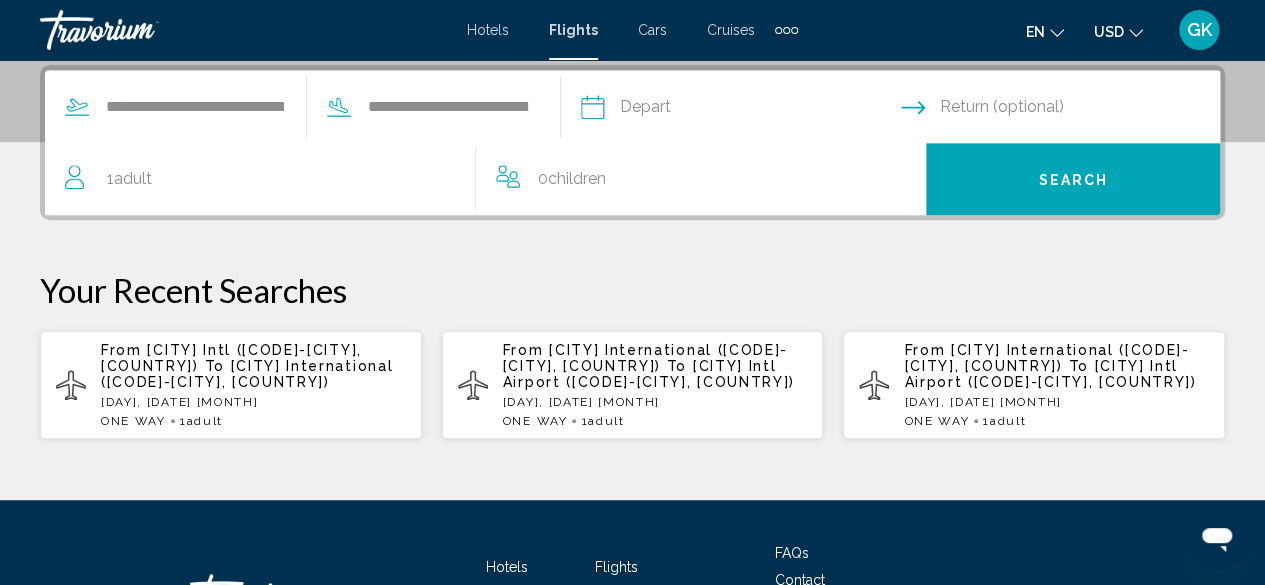 click at bounding box center [740, 110] 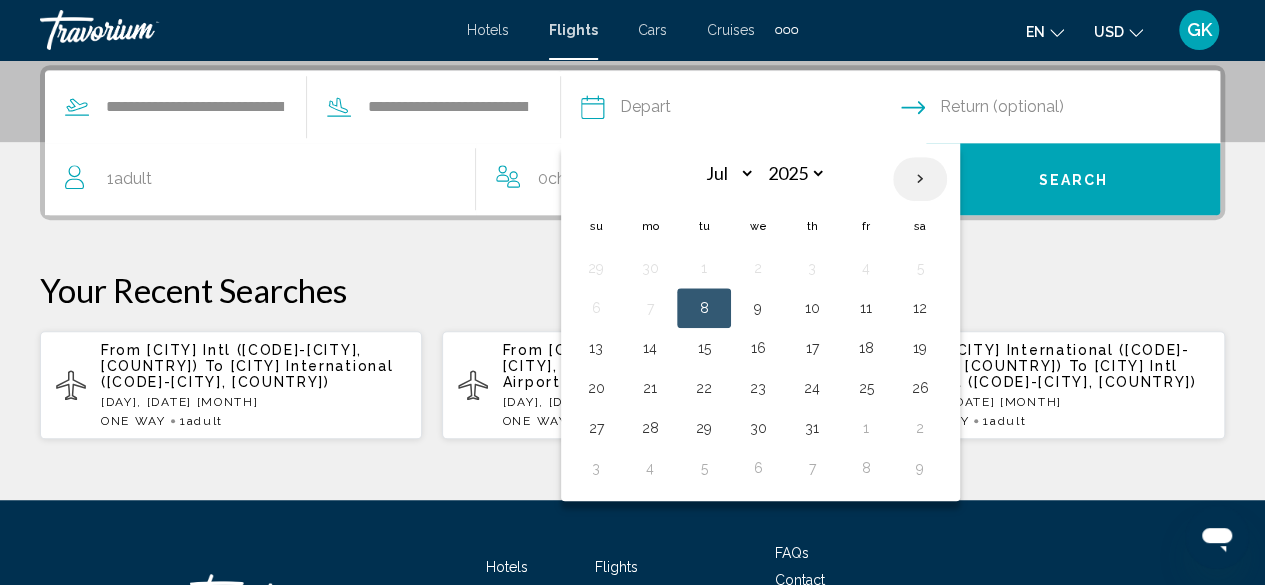 click at bounding box center [920, 179] 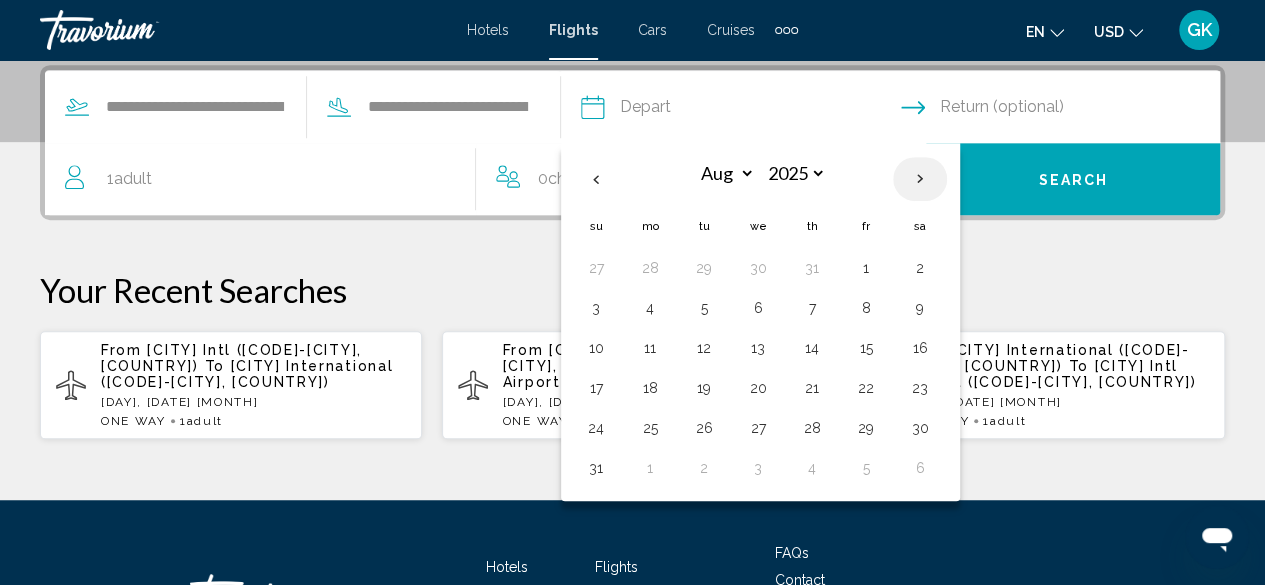 click at bounding box center (920, 179) 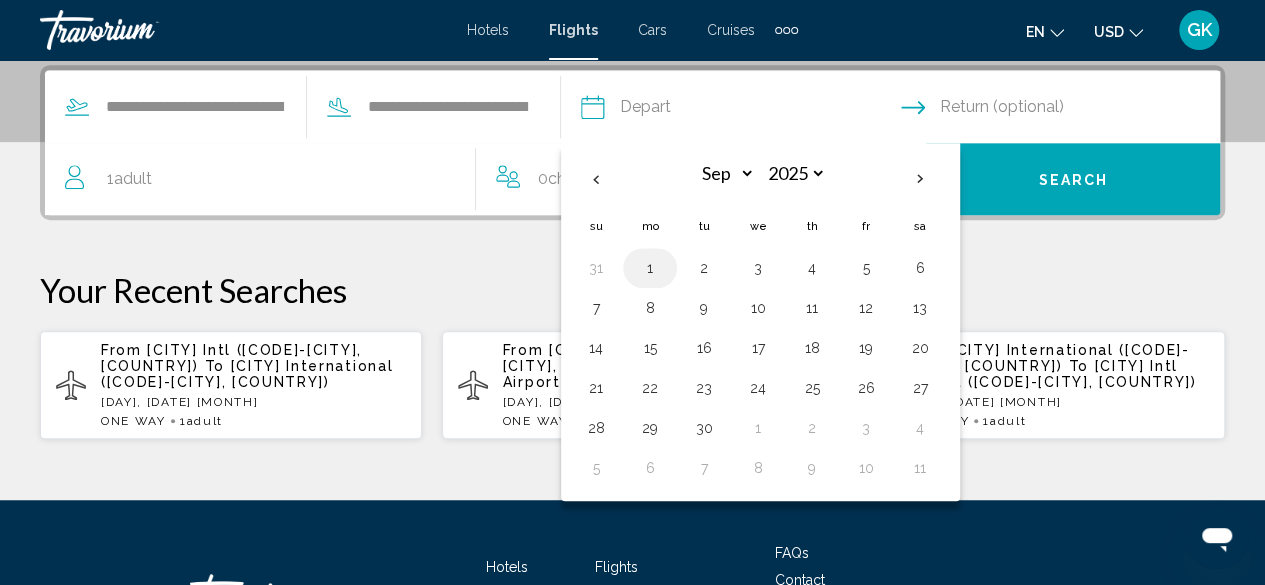 click on "1" at bounding box center [650, 268] 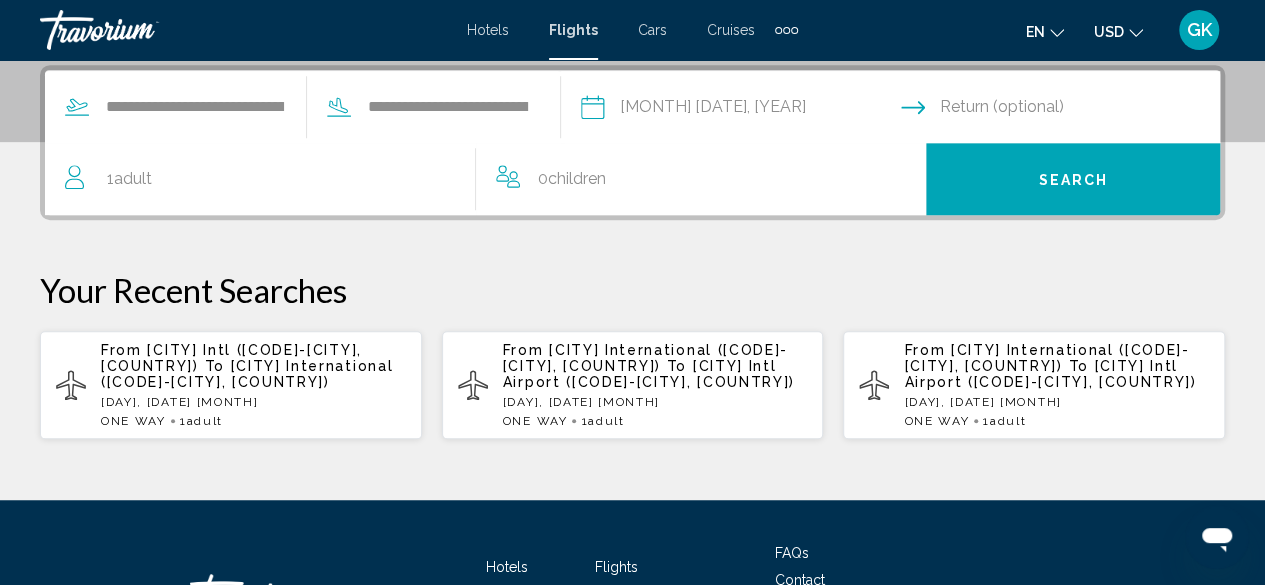 click at bounding box center (1065, 110) 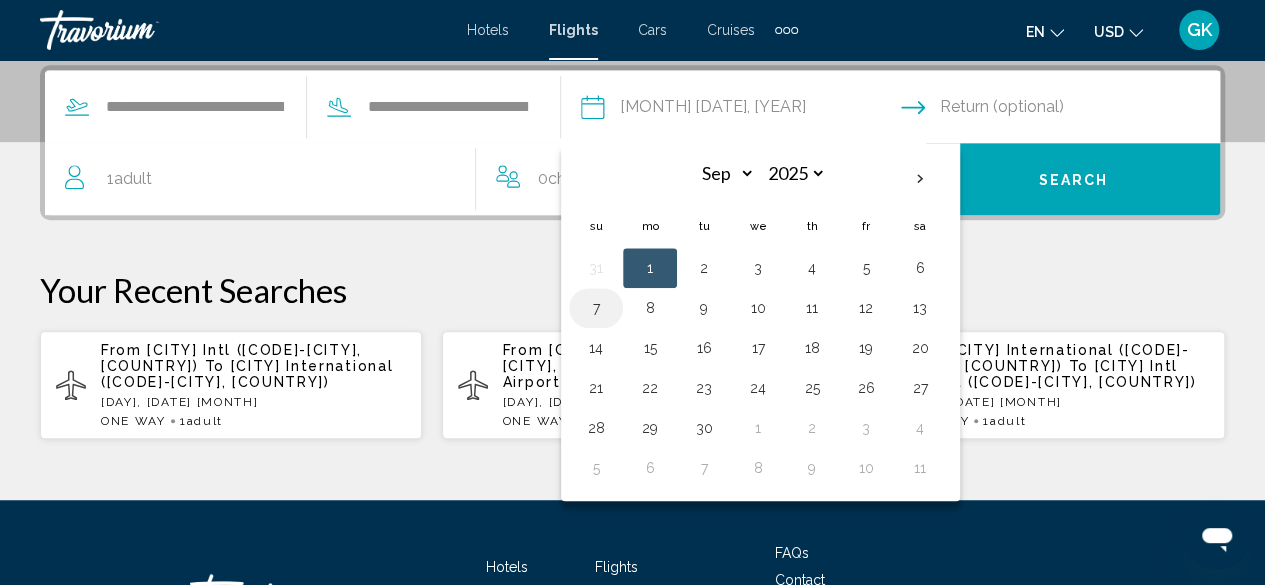 click on "7" at bounding box center (596, 308) 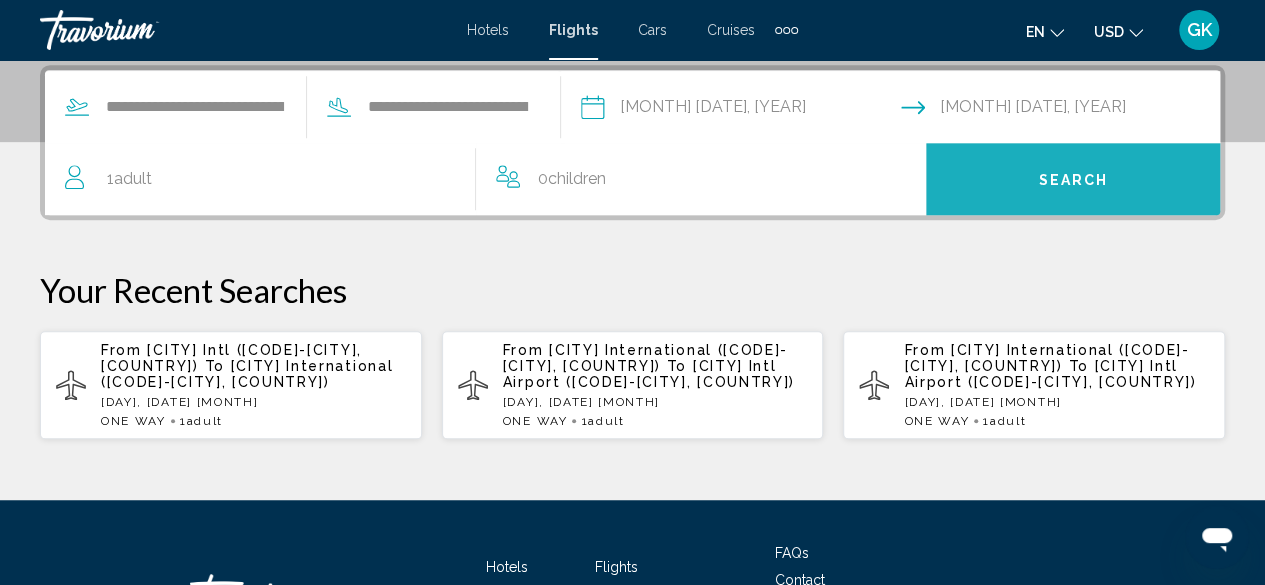 click on "Search" at bounding box center (1073, 179) 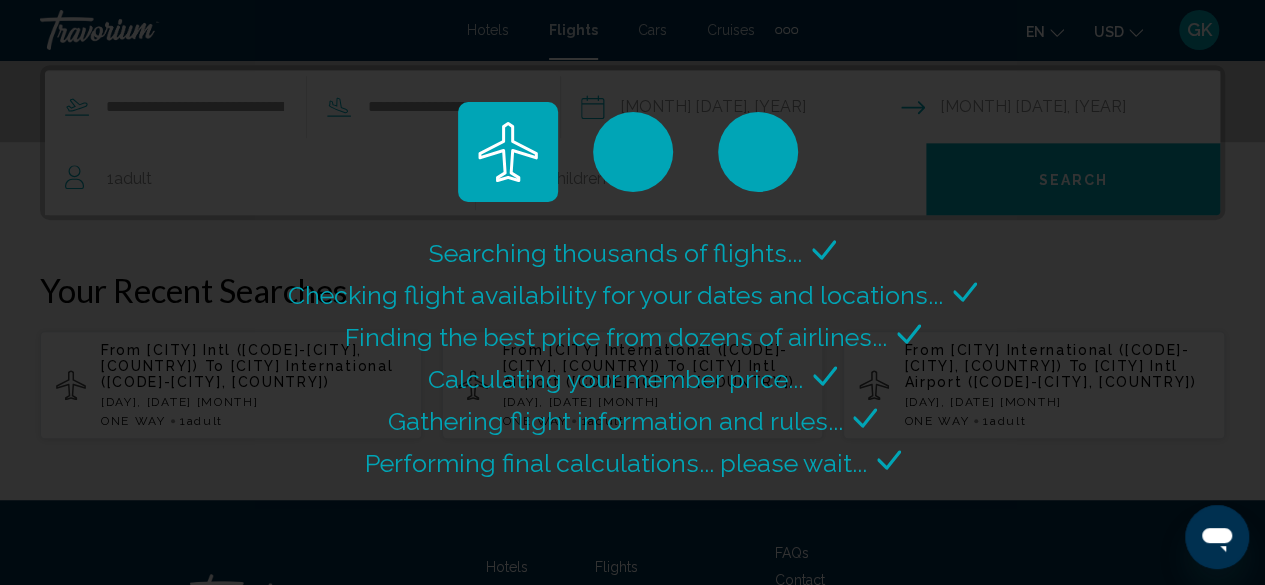 scroll, scrollTop: 0, scrollLeft: 0, axis: both 